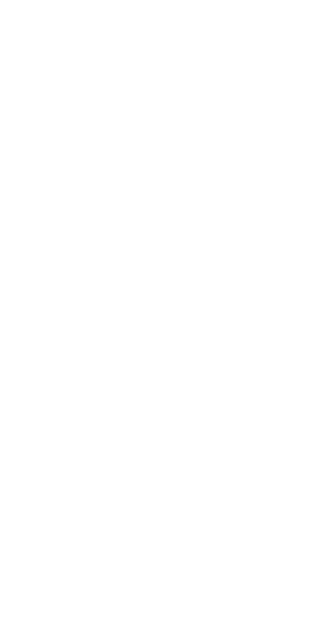 scroll, scrollTop: 0, scrollLeft: 0, axis: both 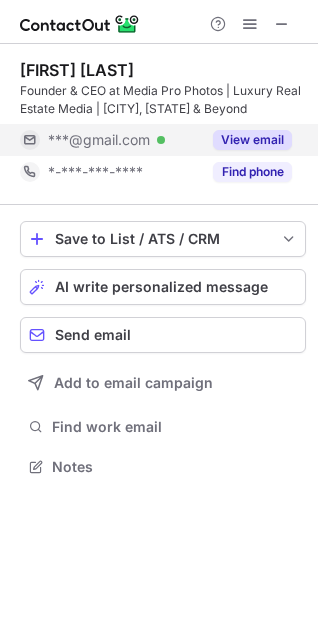 click on "View email" at bounding box center [252, 140] 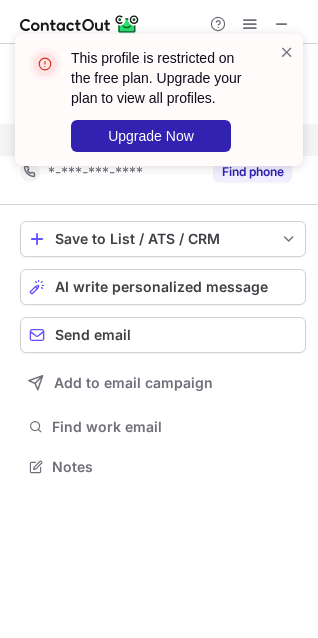 drag, startPoint x: 293, startPoint y: 53, endPoint x: 286, endPoint y: 81, distance: 28.86174 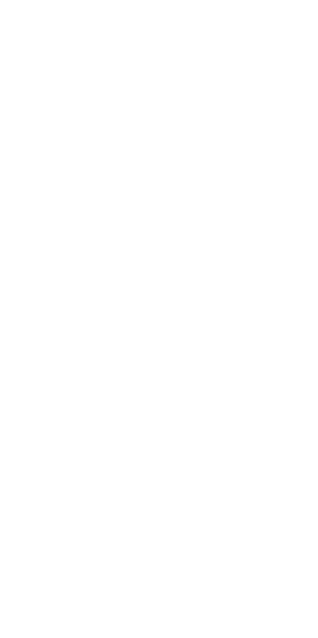 scroll, scrollTop: 0, scrollLeft: 0, axis: both 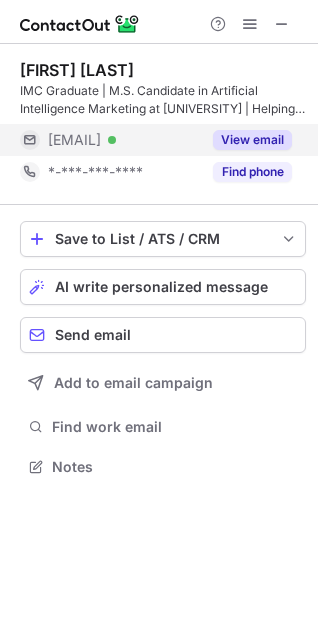 click on "View email" at bounding box center [252, 140] 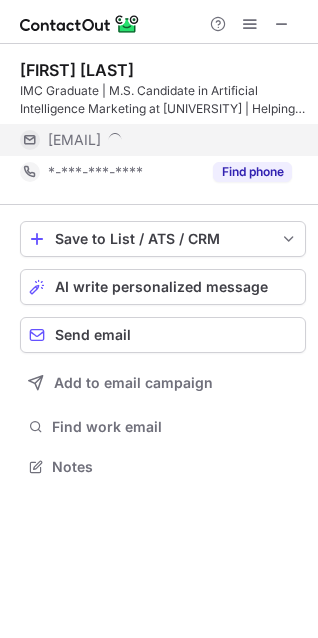 scroll, scrollTop: 10, scrollLeft: 10, axis: both 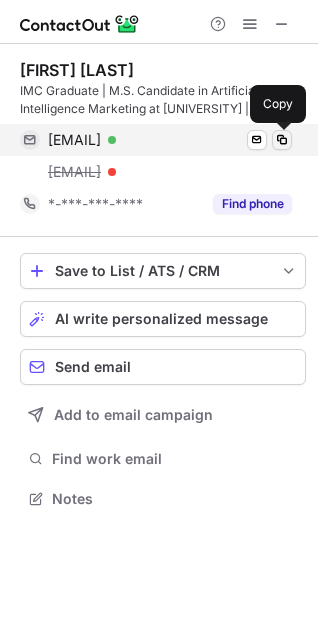 click at bounding box center [282, 140] 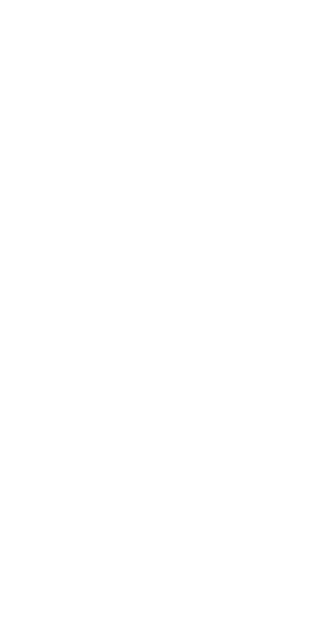 scroll, scrollTop: 0, scrollLeft: 0, axis: both 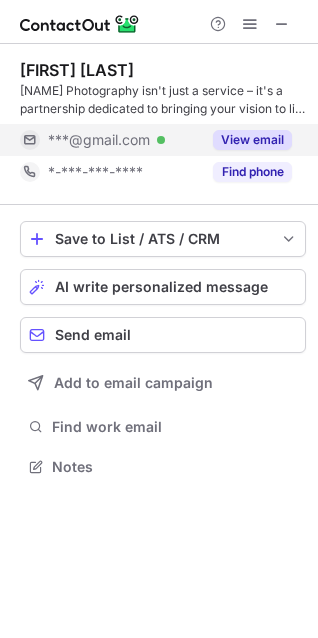 click on "View email" at bounding box center [246, 140] 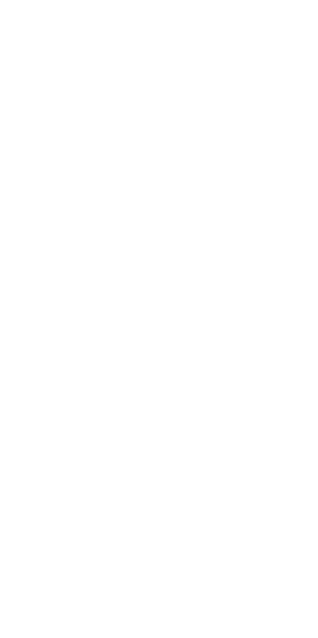 scroll, scrollTop: 0, scrollLeft: 0, axis: both 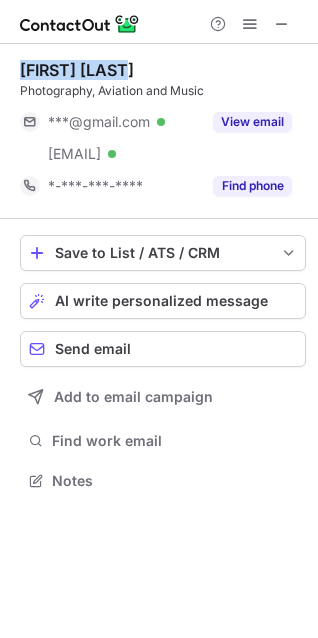 drag, startPoint x: 12, startPoint y: 72, endPoint x: 170, endPoint y: 66, distance: 158.11388 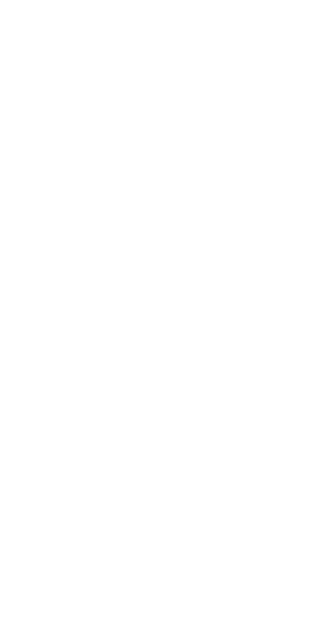 scroll, scrollTop: 0, scrollLeft: 0, axis: both 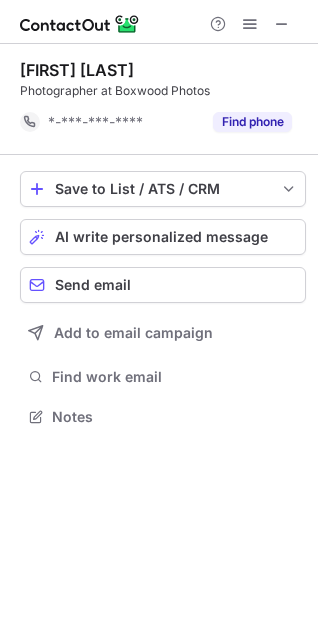 click at bounding box center (250, 24) 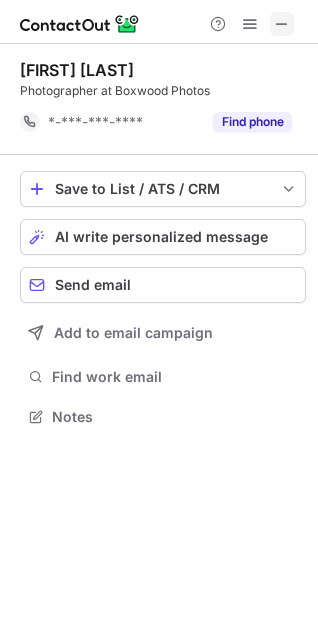 click at bounding box center (282, 24) 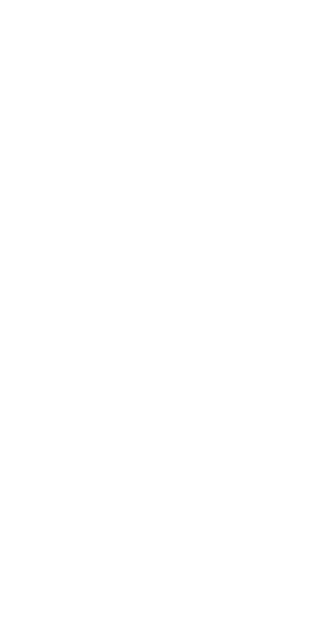 scroll, scrollTop: 0, scrollLeft: 0, axis: both 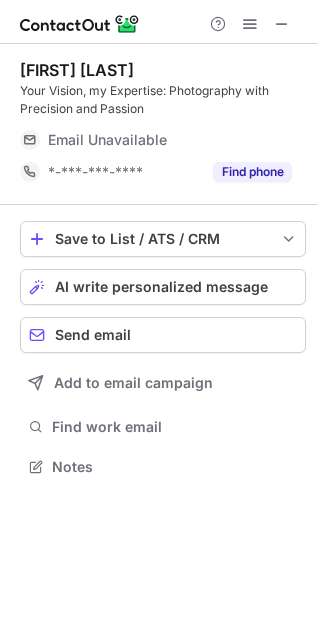 drag, startPoint x: 203, startPoint y: 64, endPoint x: 19, endPoint y: 74, distance: 184.27155 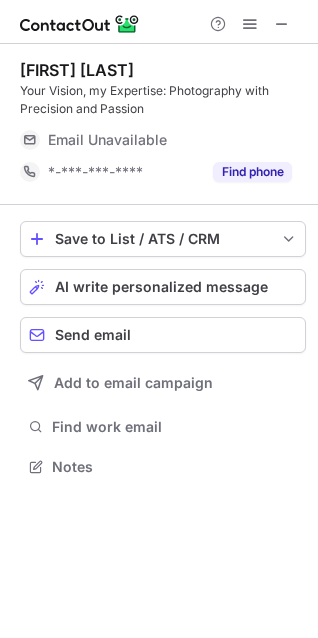 copy on "[FIRST] [LAST]" 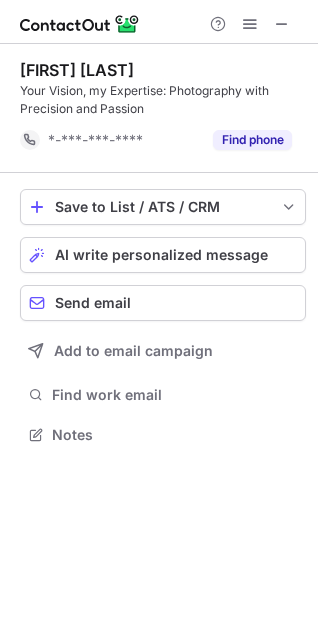 scroll, scrollTop: 421, scrollLeft: 318, axis: both 